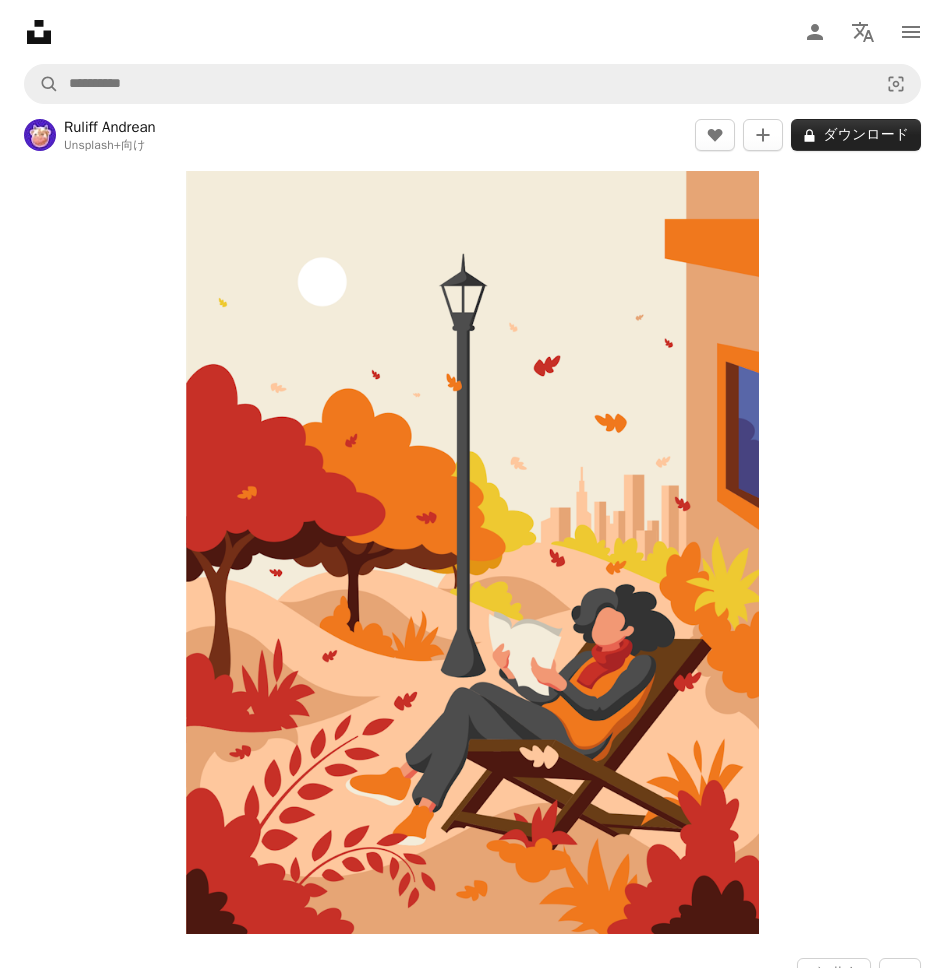 scroll, scrollTop: 17, scrollLeft: 0, axis: vertical 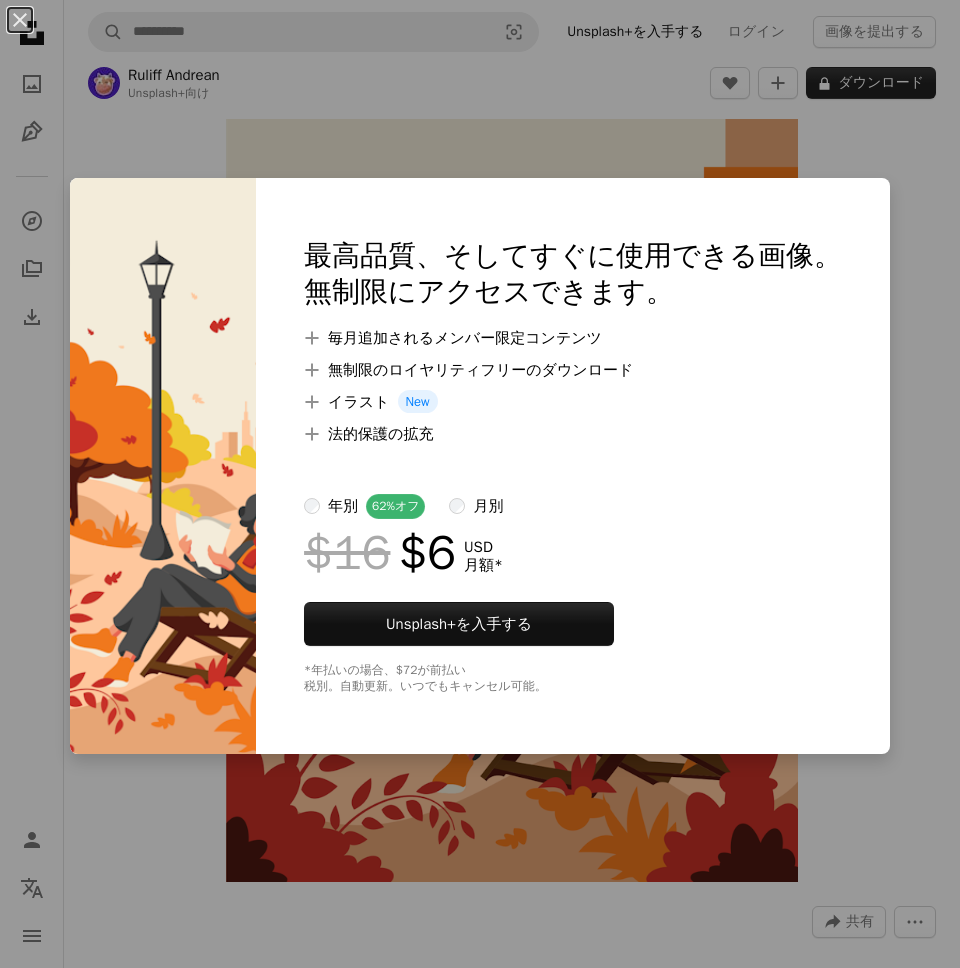 click on "An X shape 最高品質、そしてすぐに使用できる画像。 無制限にアクセスできます。 A plus sign 毎月追加されるメンバー限定コンテンツ A plus sign 無制限のロイヤリティフリーのダウンロード A plus sign イラスト  New A plus sign 法的保護の拡充 年別 62% オフ 月別 $16   $6 USD 月額 * Unsplash+ を入手する *年払いの場合、 $72 が前払い 税別。自動更新。いつでもキャンセル可能。" at bounding box center [480, 484] 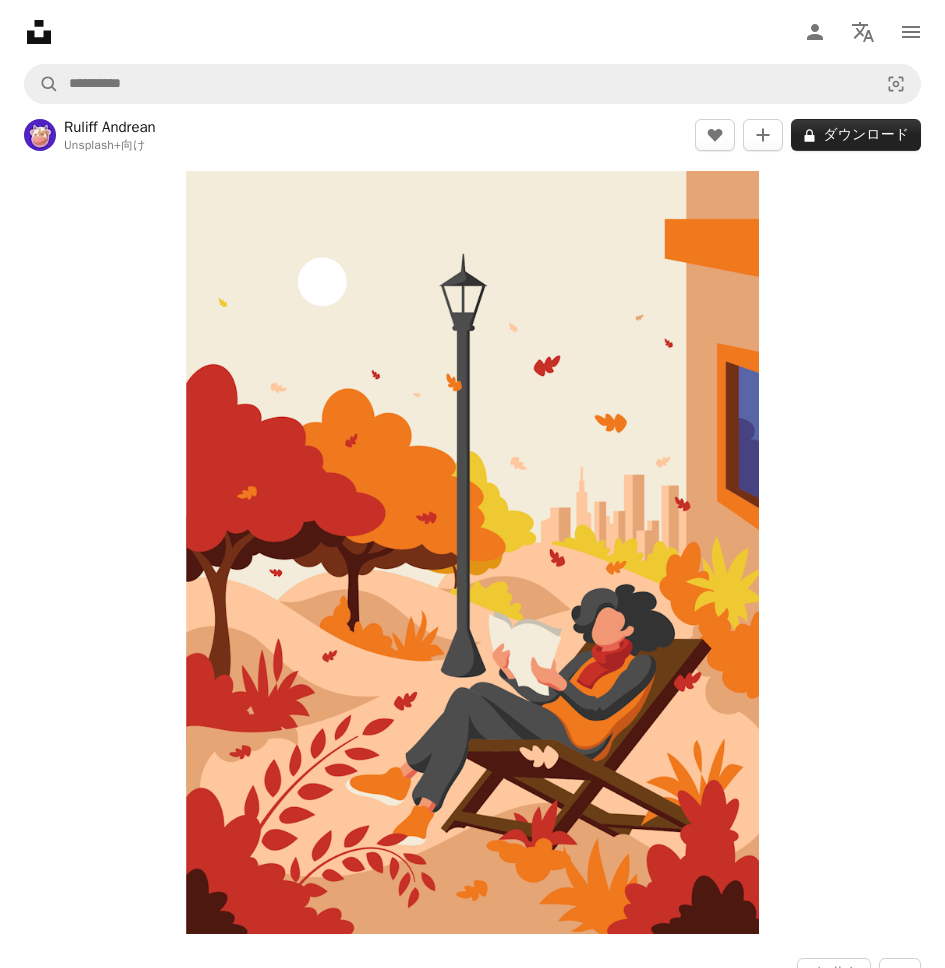 click on "A lock ダウンロード" at bounding box center (856, 135) 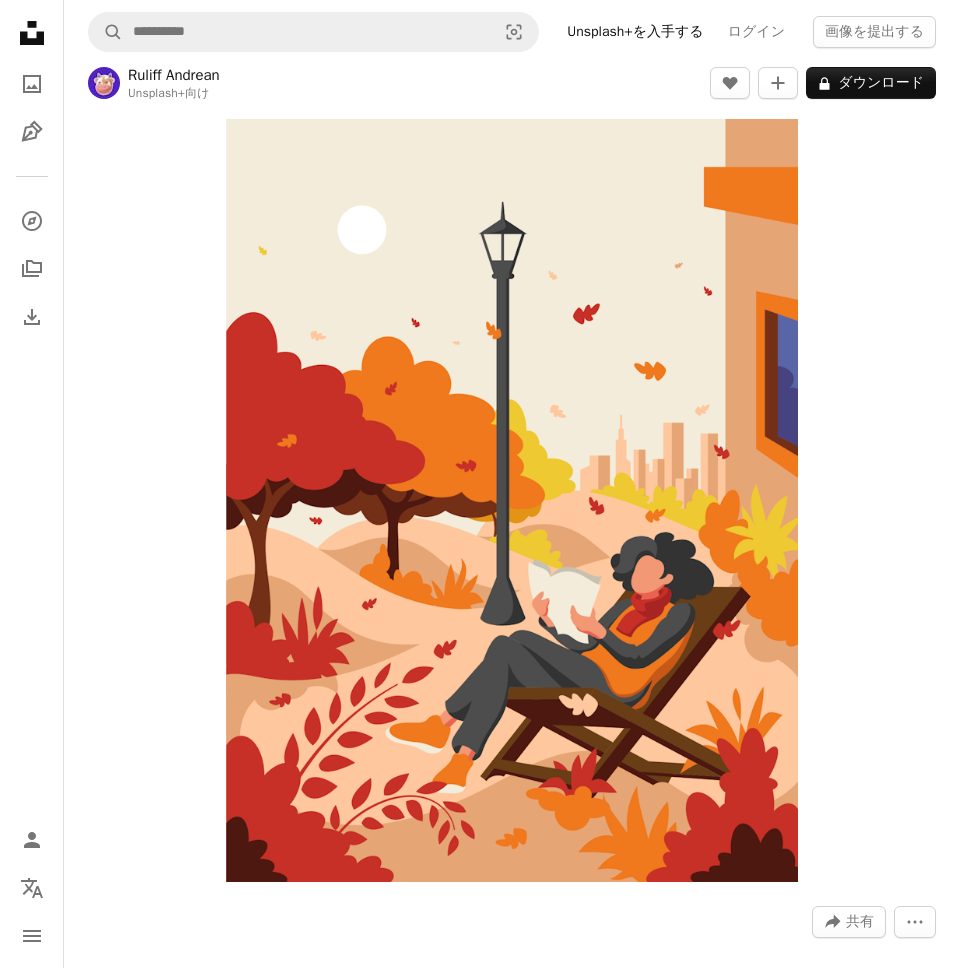 click on "An X shape 最高品質、そしてすぐに使用できる画像。 無制限にアクセスできます。 A plus sign 毎月追加されるメンバー限定コンテンツ A plus sign 無制限のロイヤリティフリーのダウンロード A plus sign イラスト  New A plus sign 法的保護の拡充 年別 62% オフ 月別 $16   $6 USD 月額 * Unsplash+ を入手する *年払いの場合、 $72 が前払い 税別。自動更新。いつでもキャンセル可能。" at bounding box center [480, 6560] 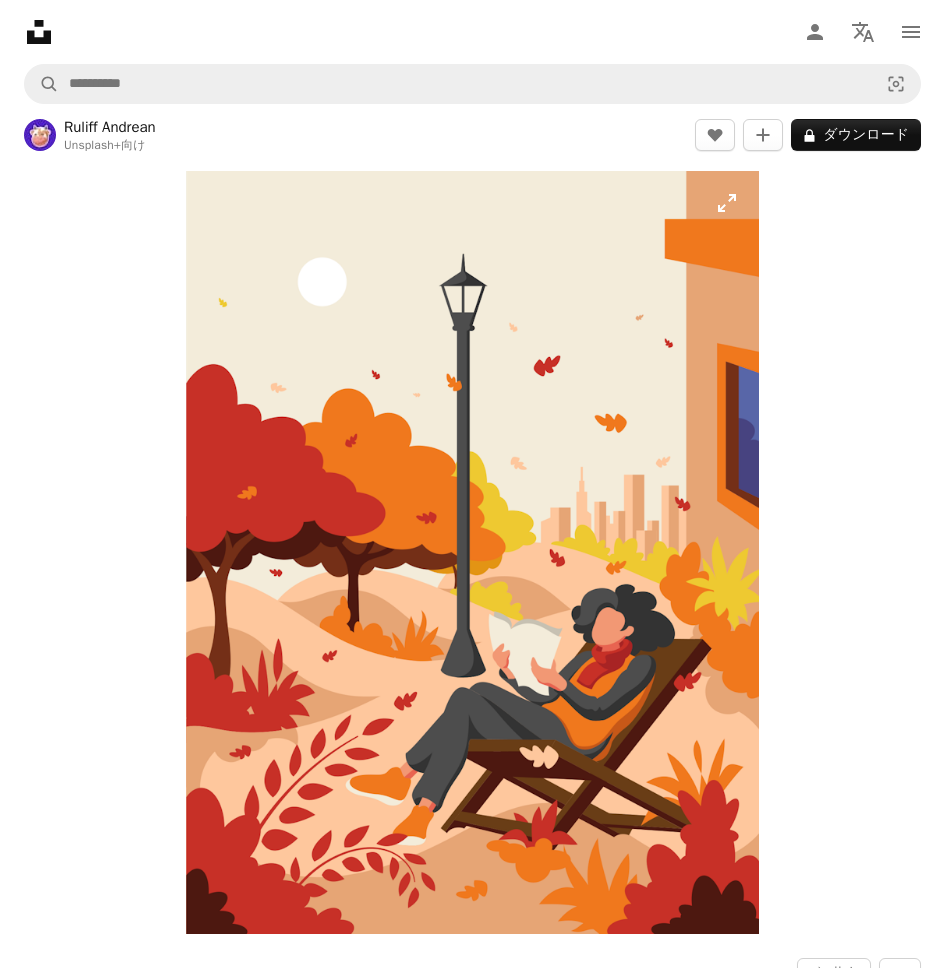 type 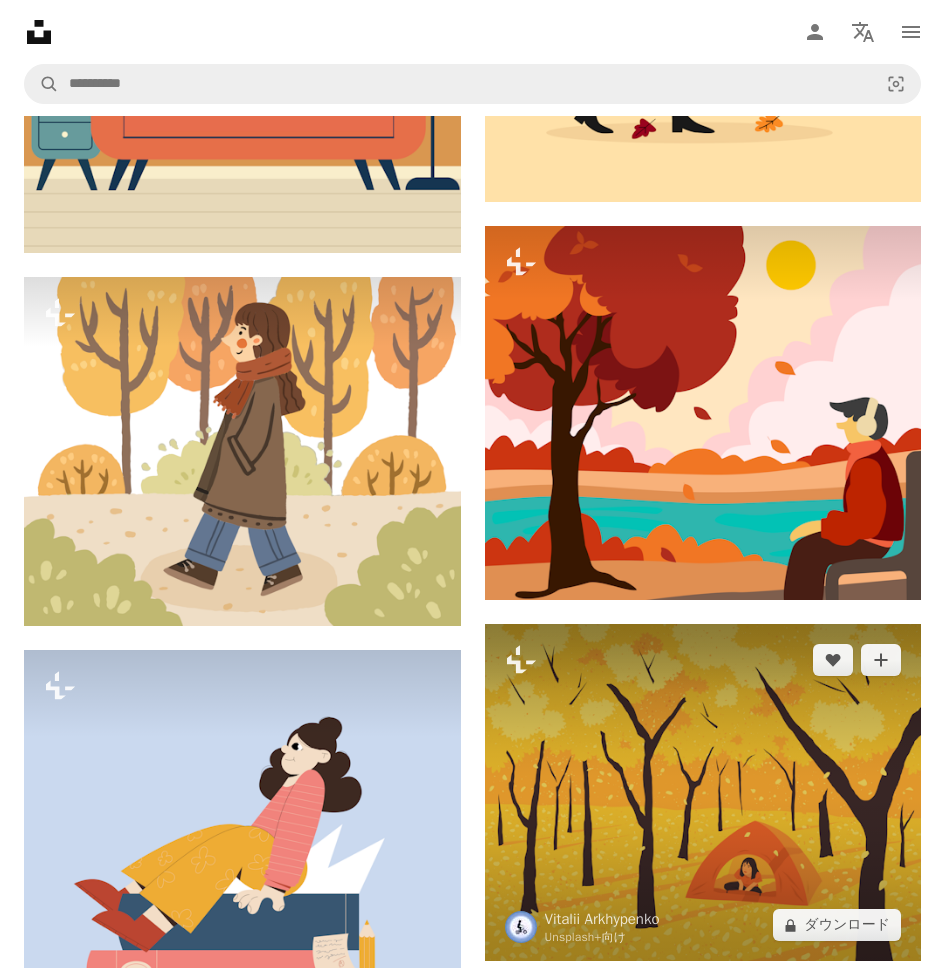 scroll, scrollTop: 5438, scrollLeft: 0, axis: vertical 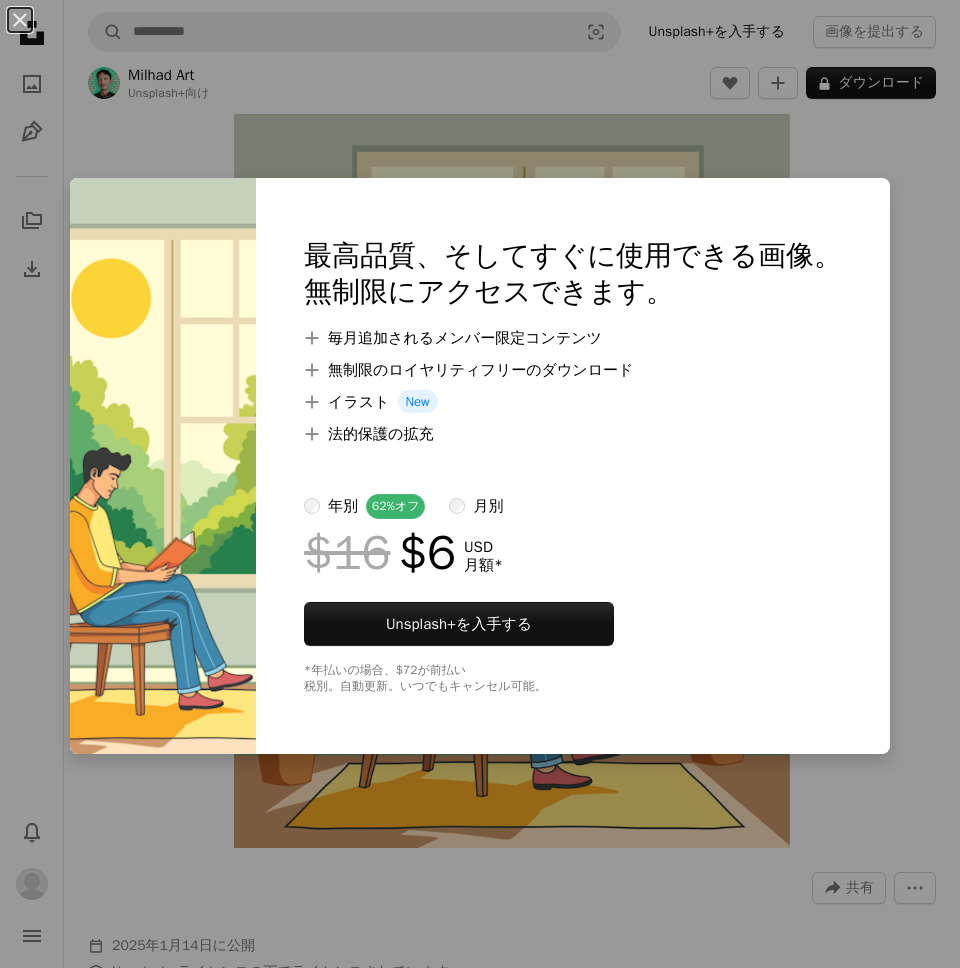 click on "An X shape 最高品質、そしてすぐに使用できる画像。 無制限にアクセスできます。 A plus sign 毎月追加されるメンバー限定コンテンツ A plus sign 無制限のロイヤリティフリーのダウンロード A plus sign イラスト  New A plus sign 法的保護の拡充 年別 62% オフ 月別 $16   $6 USD 月額 * Unsplash+ を入手する *年払いの場合、 $72 が前払い 税別。自動更新。いつでもキャンセル可能。" at bounding box center (480, 484) 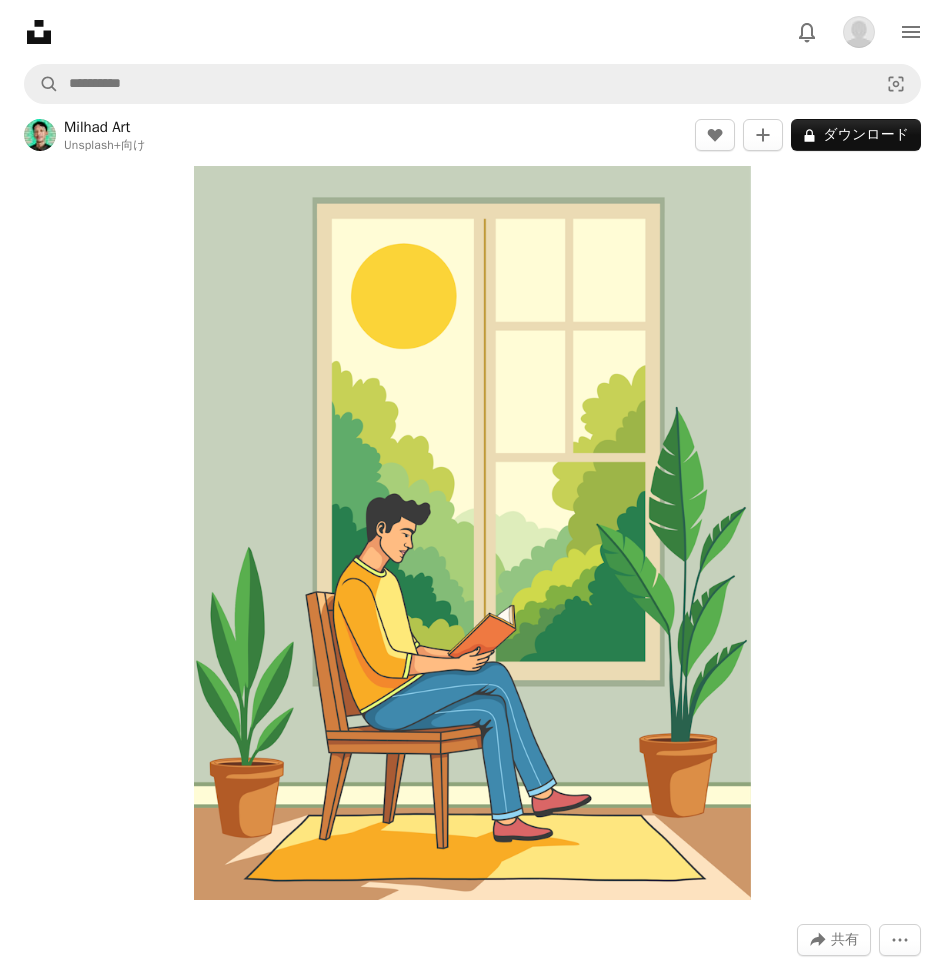 click on "A heart A plus sign A lock ダウンロード" at bounding box center (808, 135) 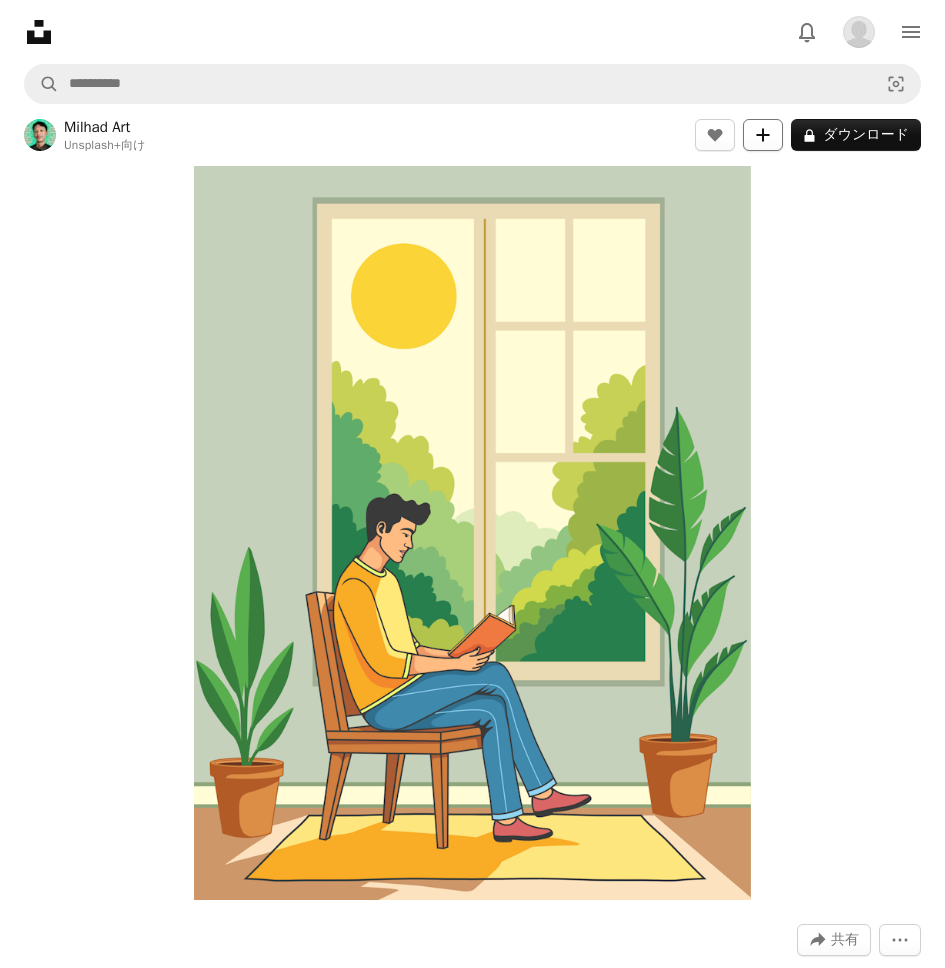 click on "A plus sign" at bounding box center (763, 135) 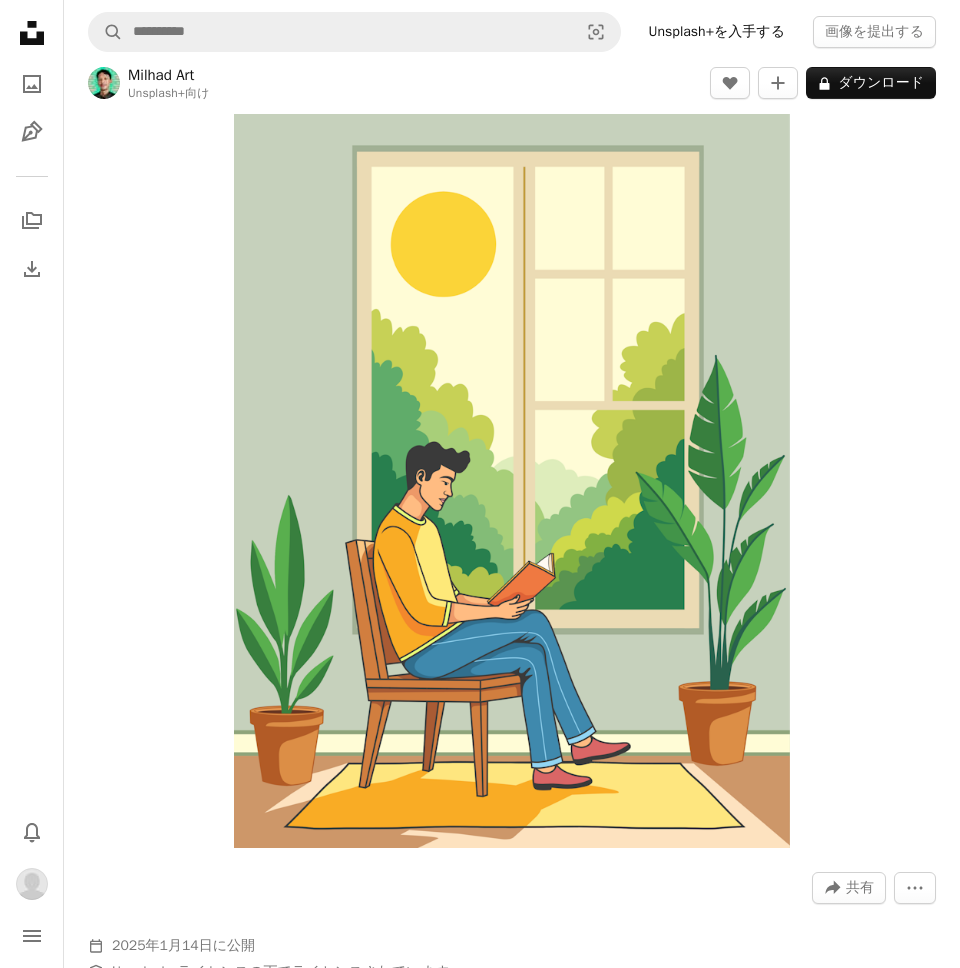 click on "新しいコレクションを作成する" at bounding box center [631, 6289] 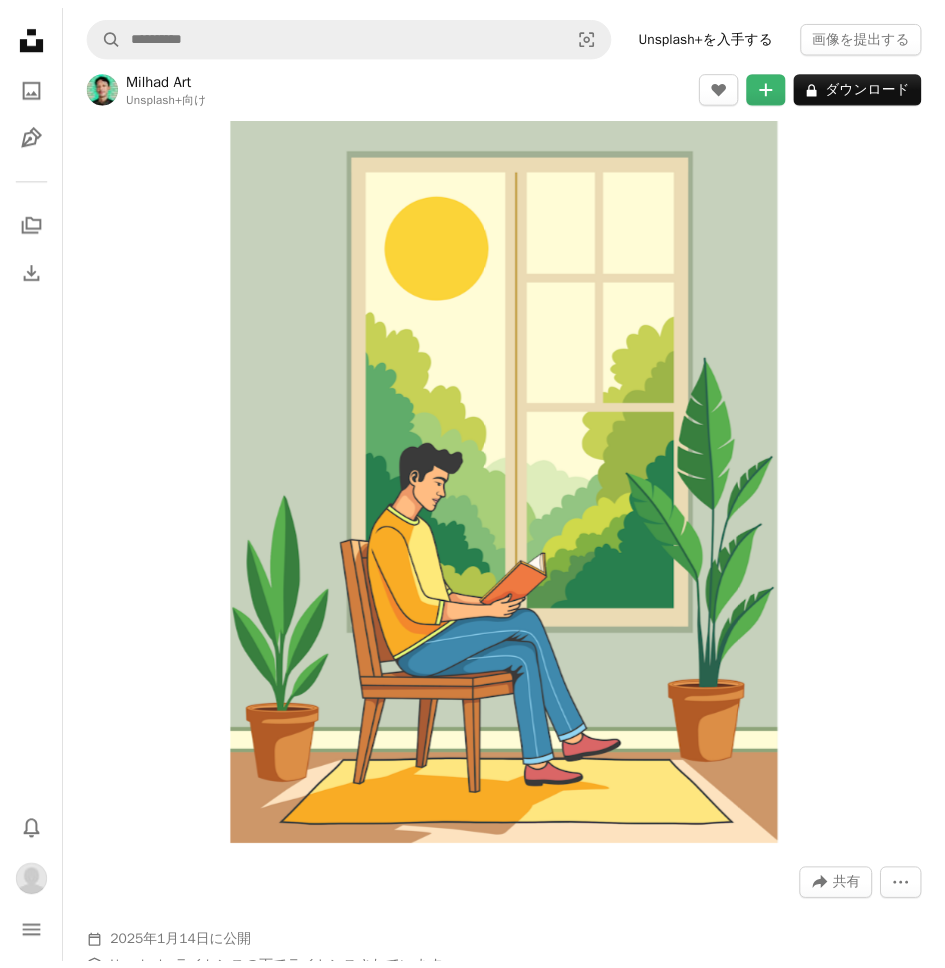 scroll, scrollTop: 25, scrollLeft: 0, axis: vertical 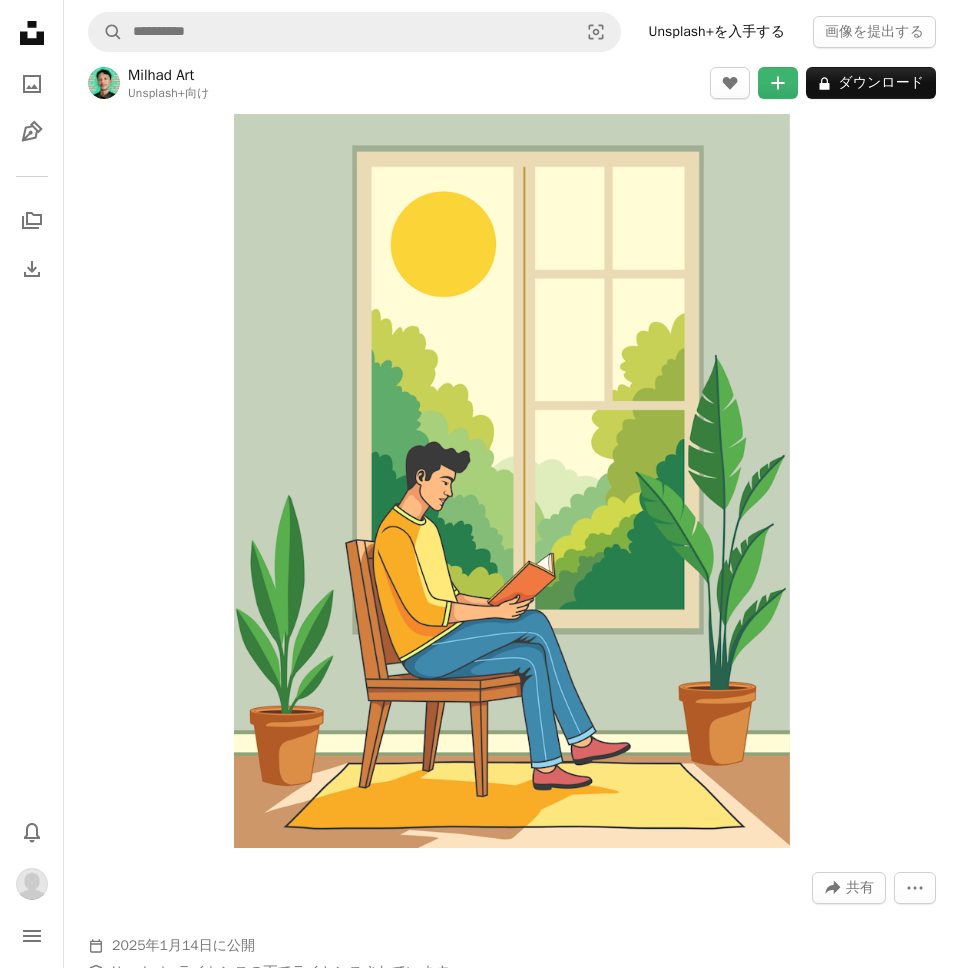 drag, startPoint x: 559, startPoint y: 488, endPoint x: 955, endPoint y: 724, distance: 460.99023 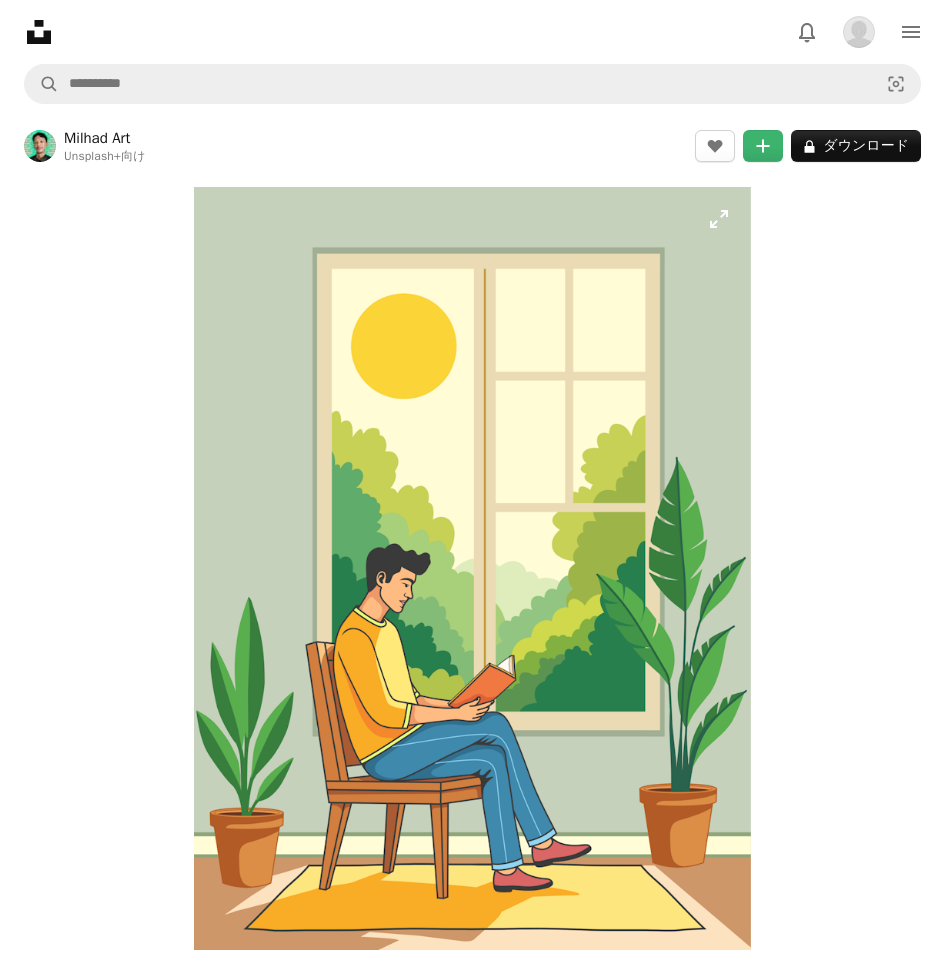 scroll, scrollTop: 0, scrollLeft: 0, axis: both 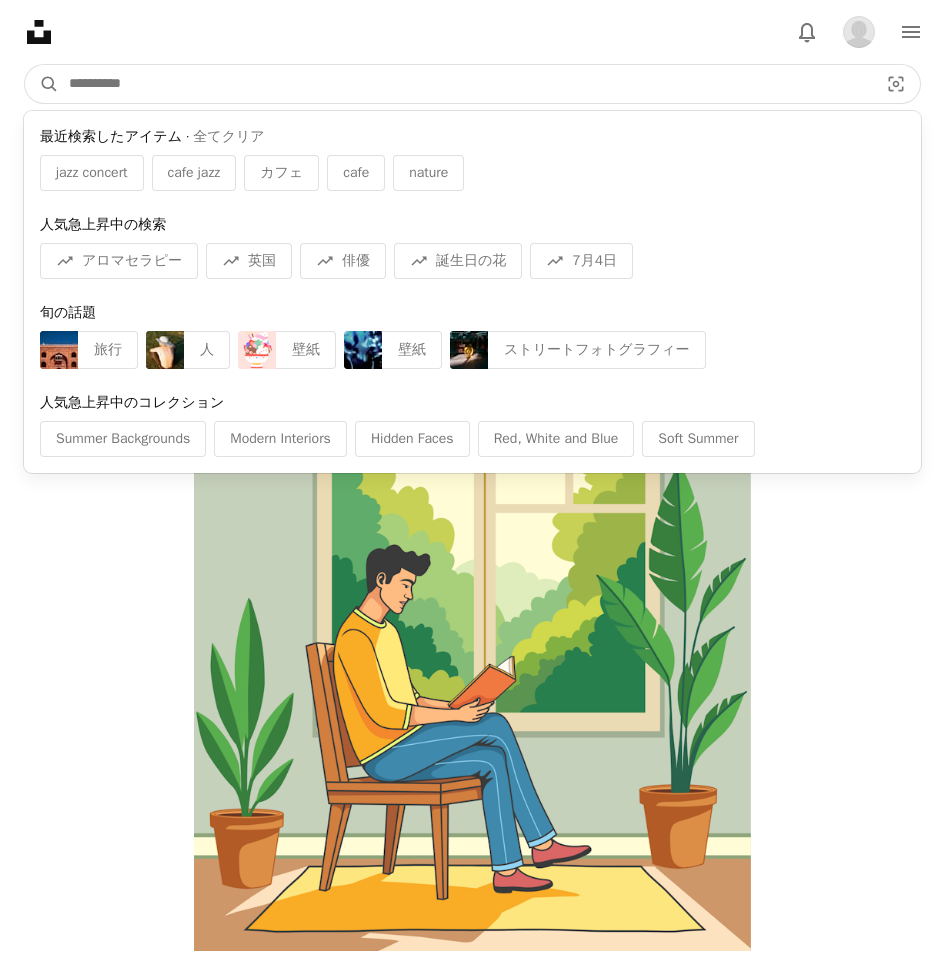 click at bounding box center (465, 84) 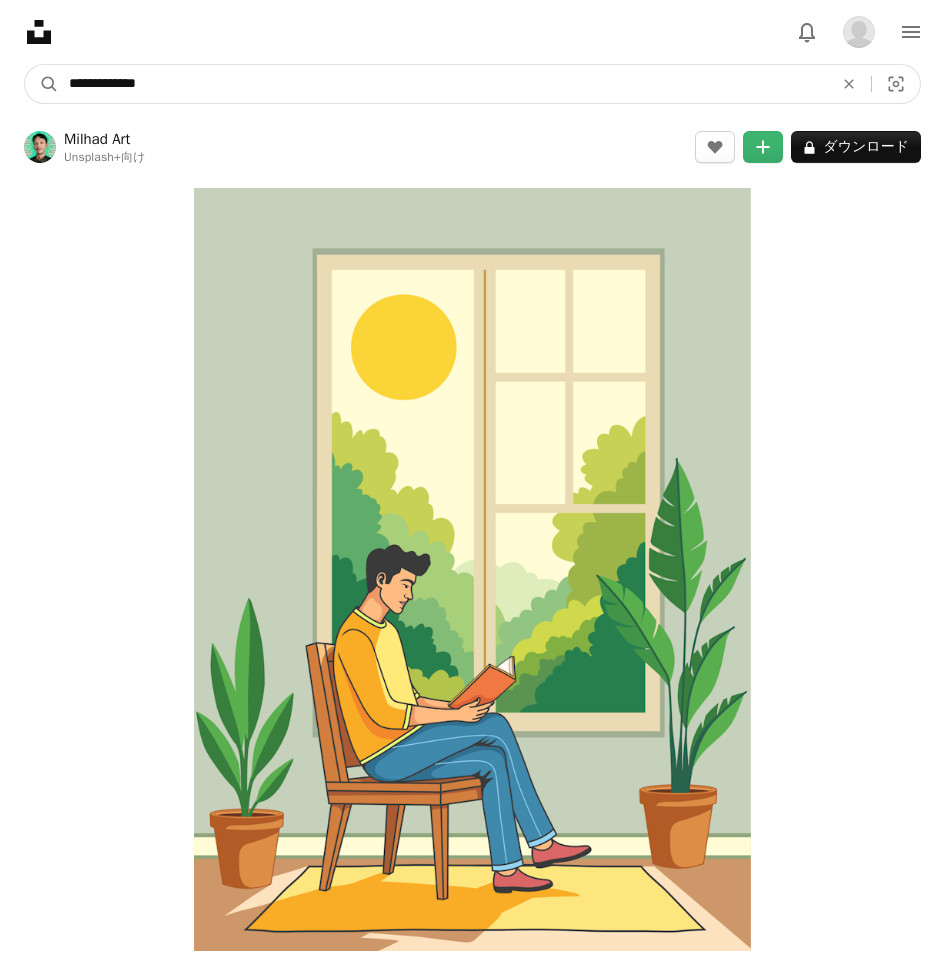 type on "**********" 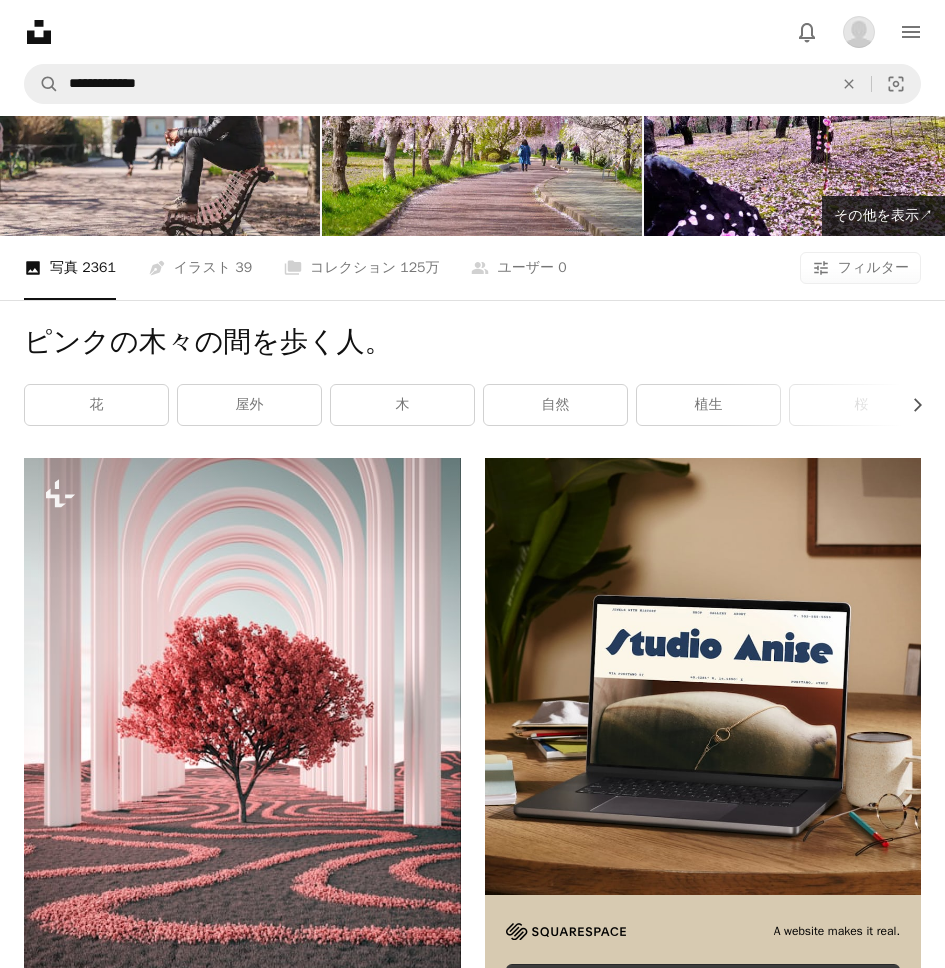 scroll, scrollTop: 0, scrollLeft: 0, axis: both 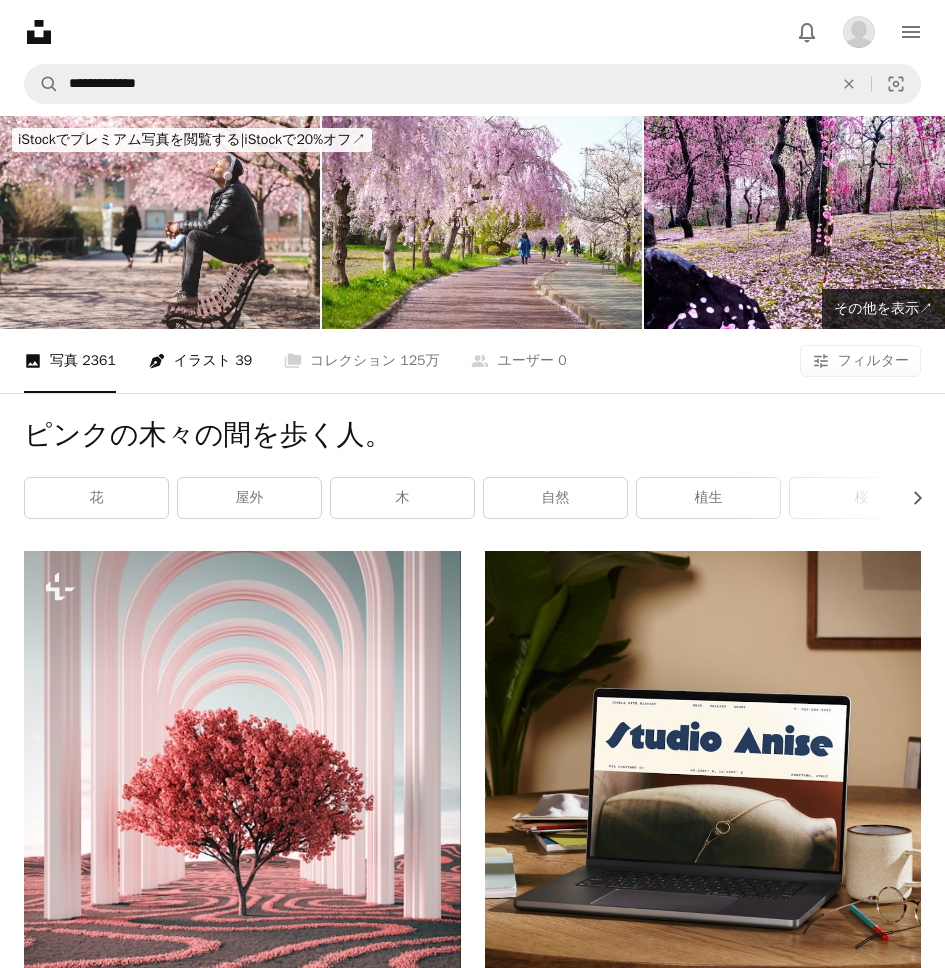 click on "Pen Tool イラスト   39" at bounding box center (200, 361) 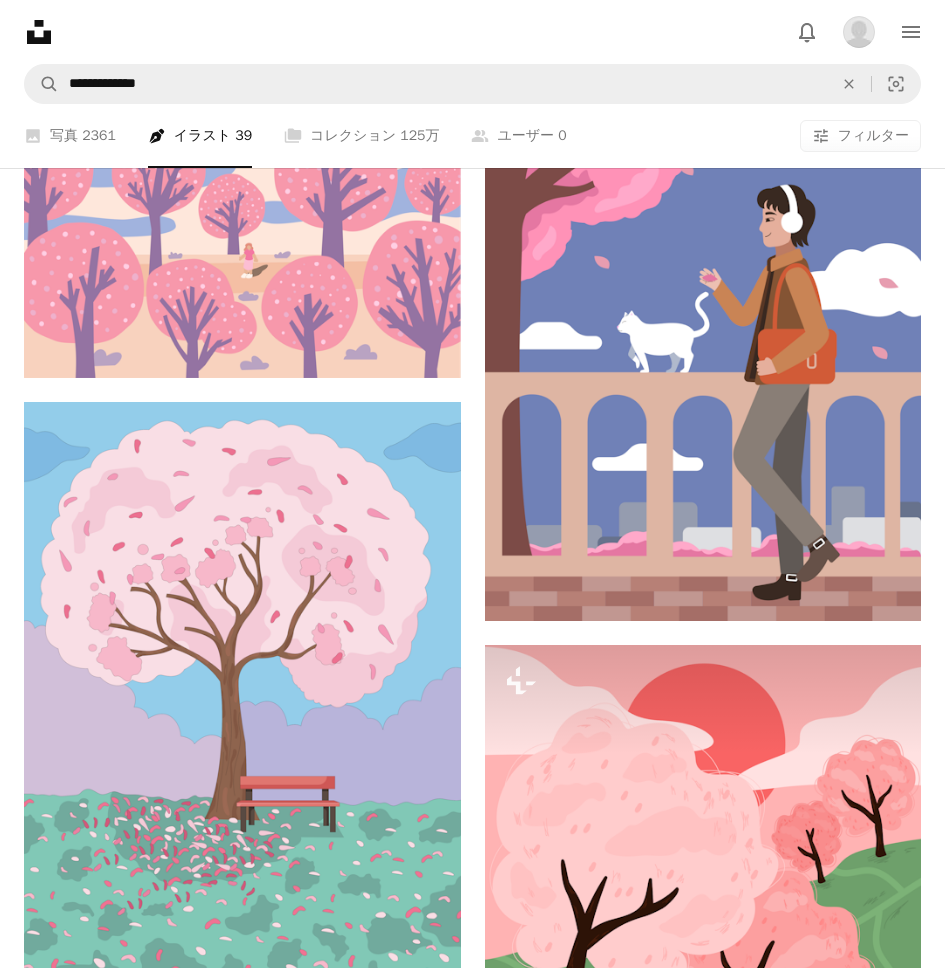 scroll, scrollTop: 5198, scrollLeft: 0, axis: vertical 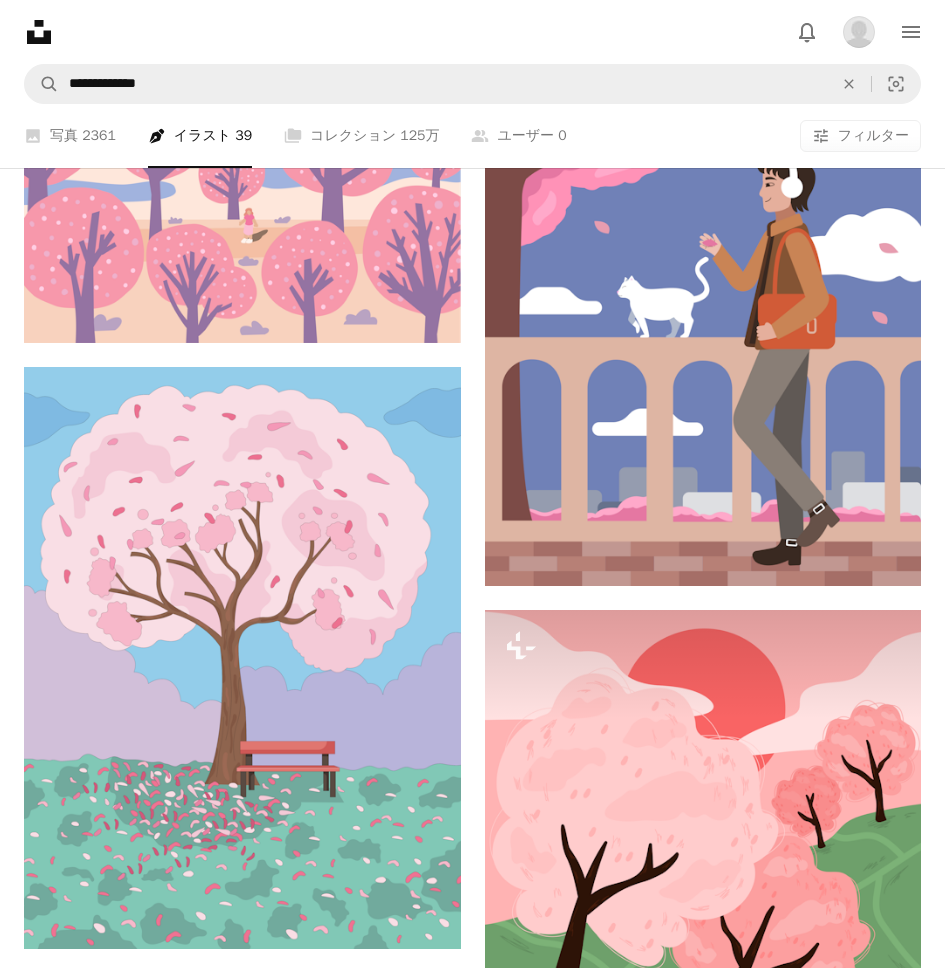 click on "他のイメージを表示" at bounding box center (472, 1235) 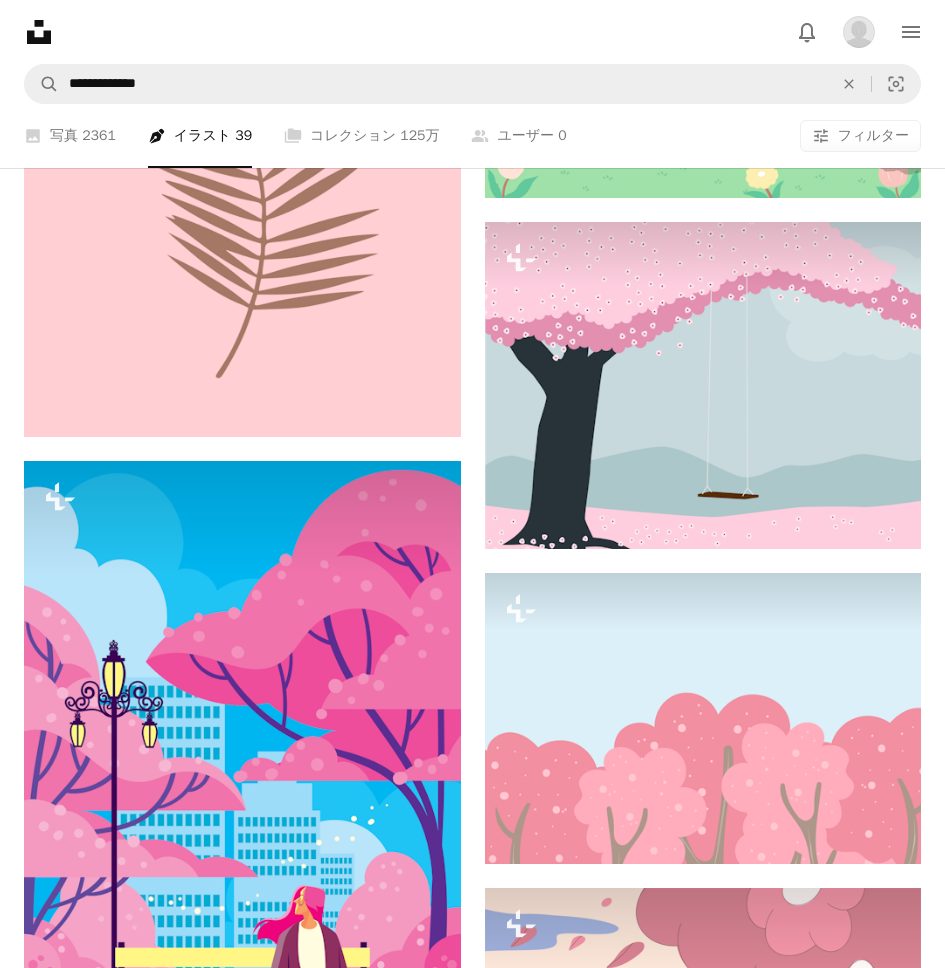 scroll, scrollTop: 21134, scrollLeft: 0, axis: vertical 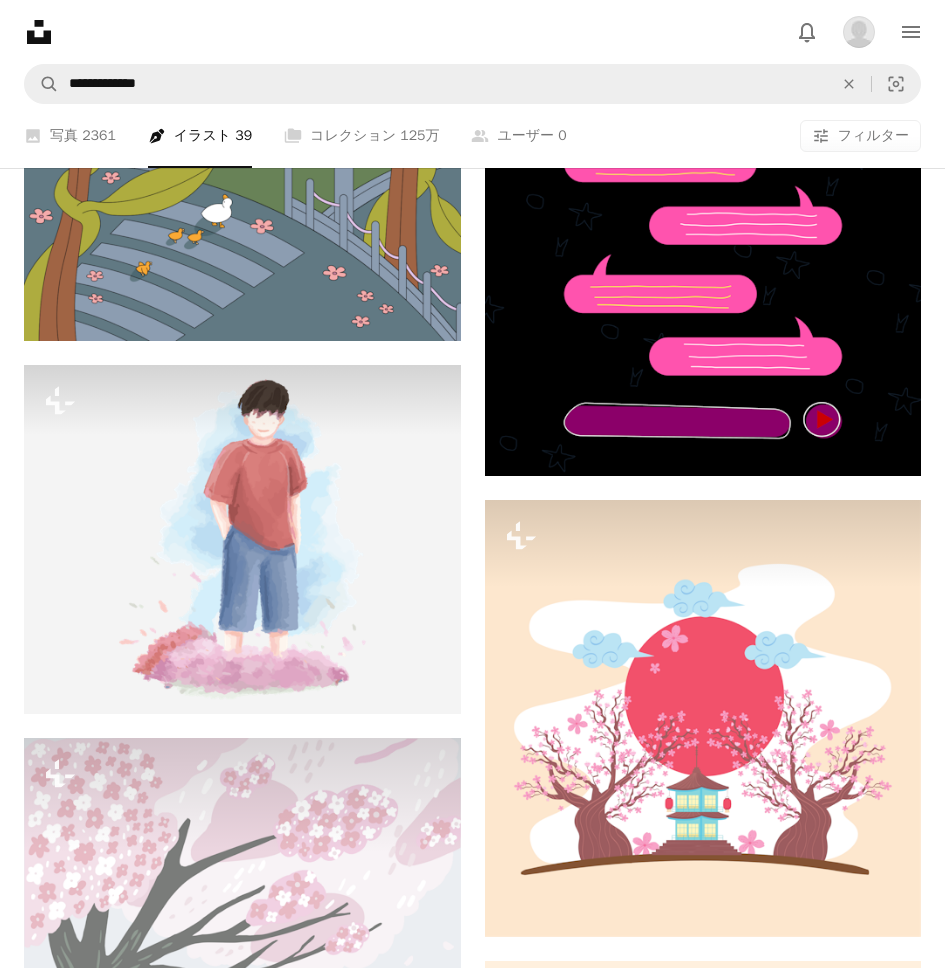 click on "A heart" at bounding box center [373, 1833] 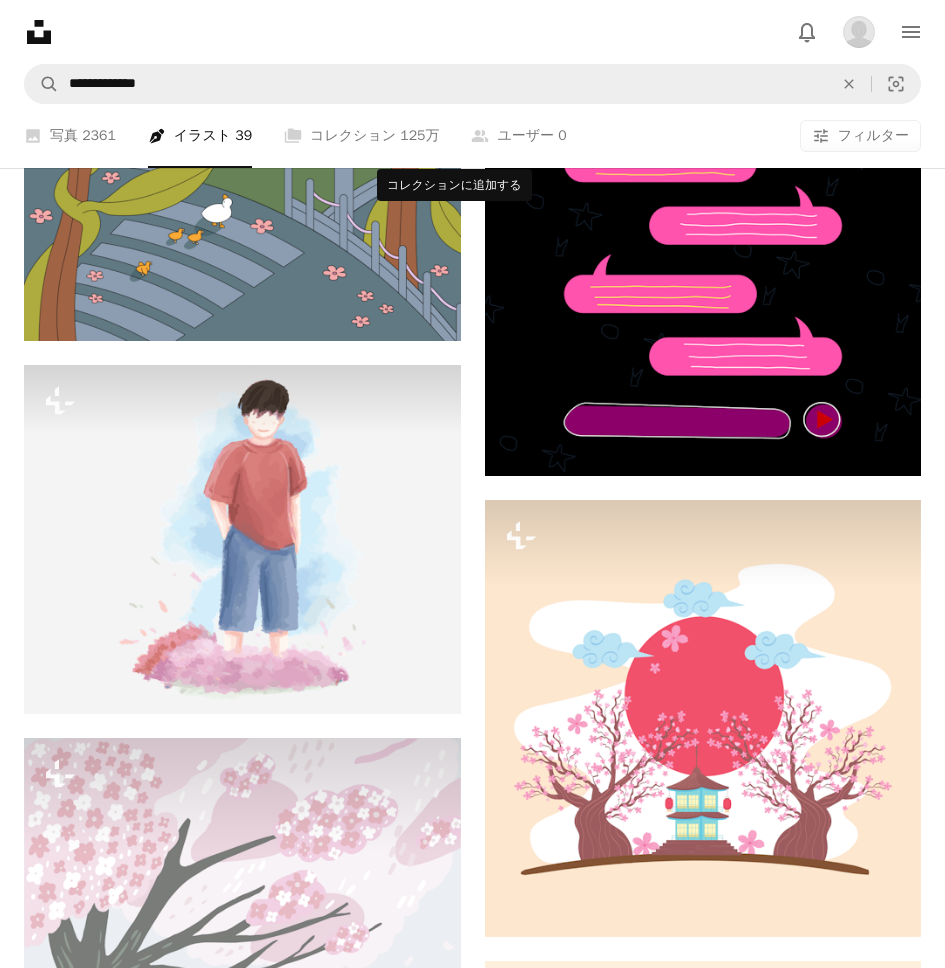 click on "A plus sign" 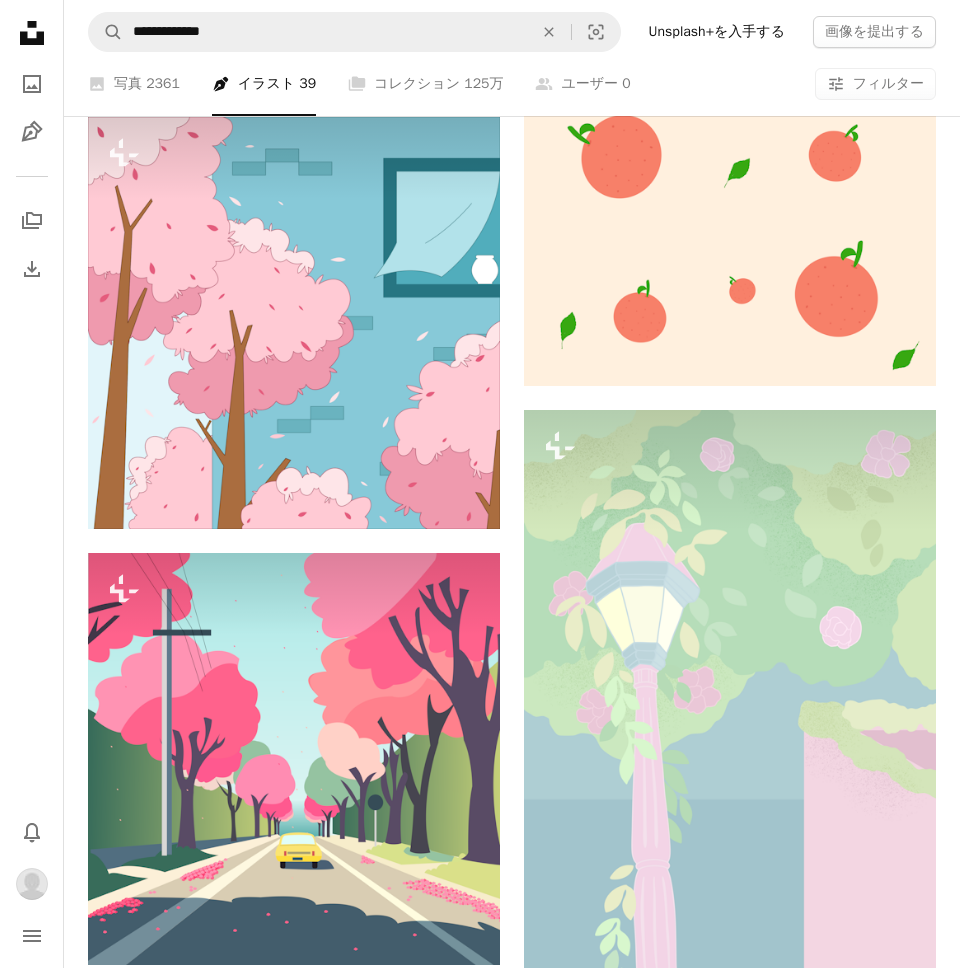 click on "A lock Like" at bounding box center (621, 4536) 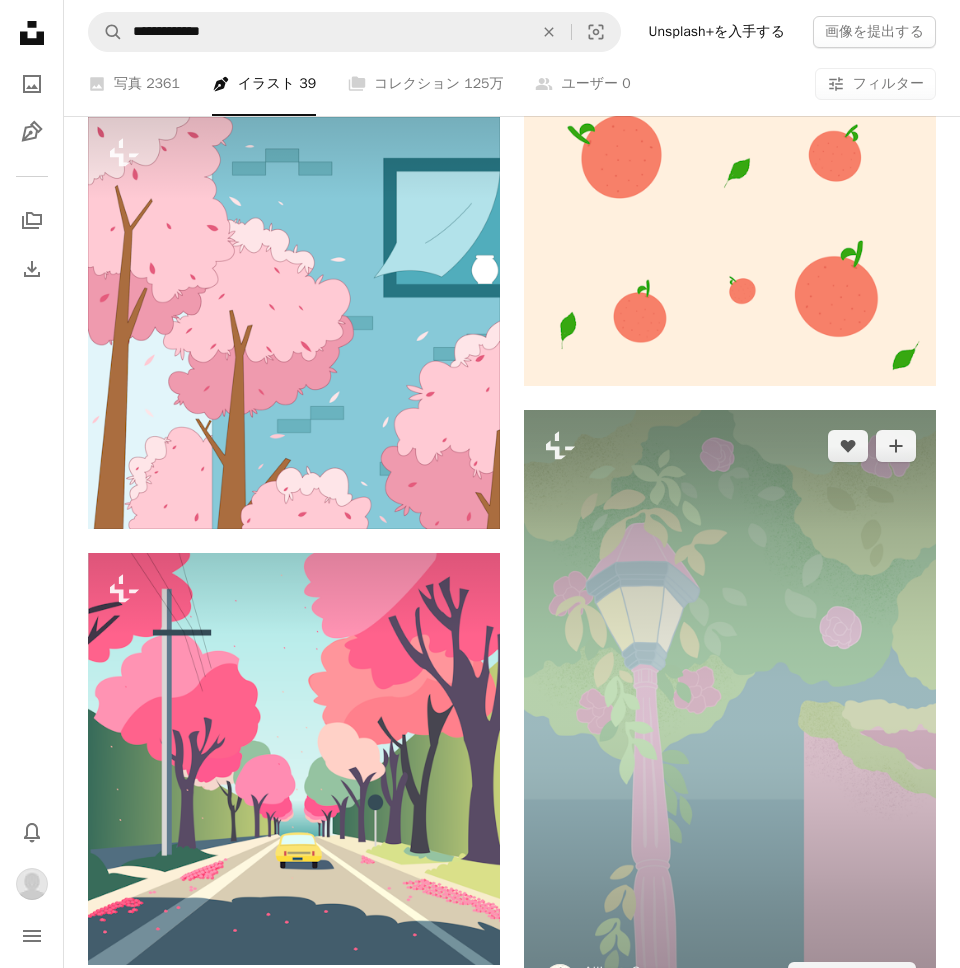 drag, startPoint x: 902, startPoint y: 474, endPoint x: 741, endPoint y: 552, distance: 178.89941 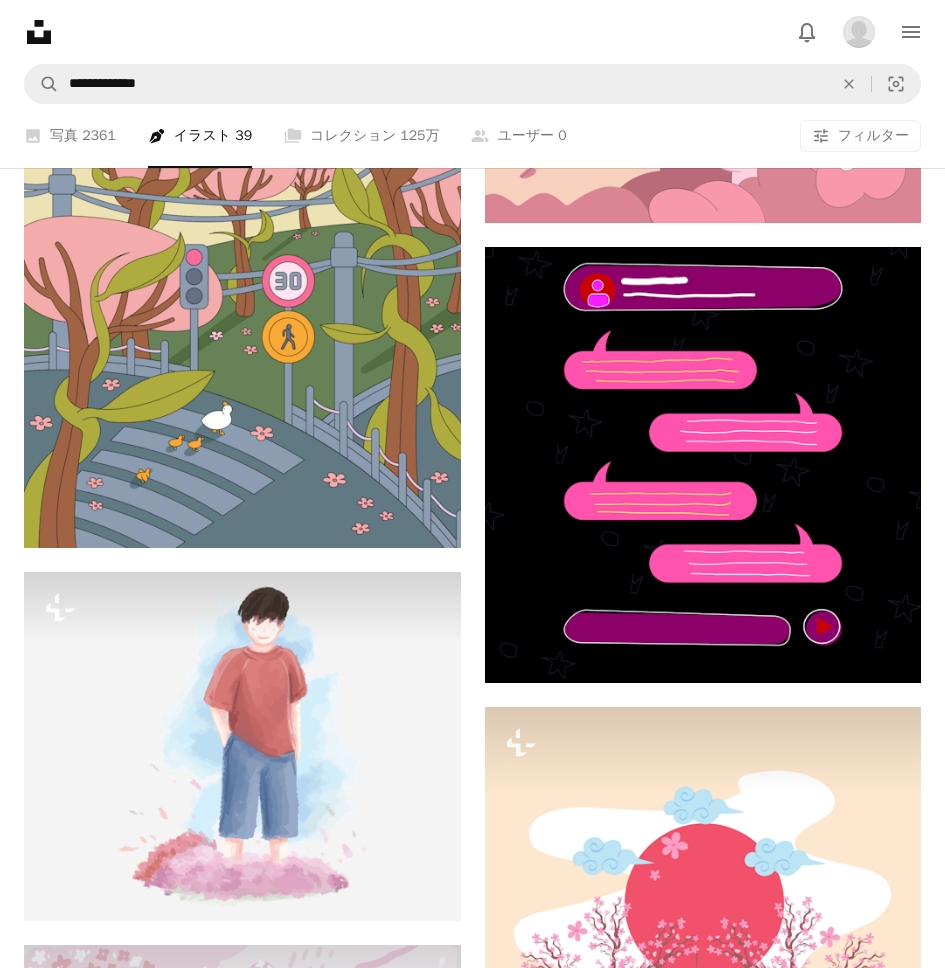 scroll, scrollTop: 20926, scrollLeft: 0, axis: vertical 